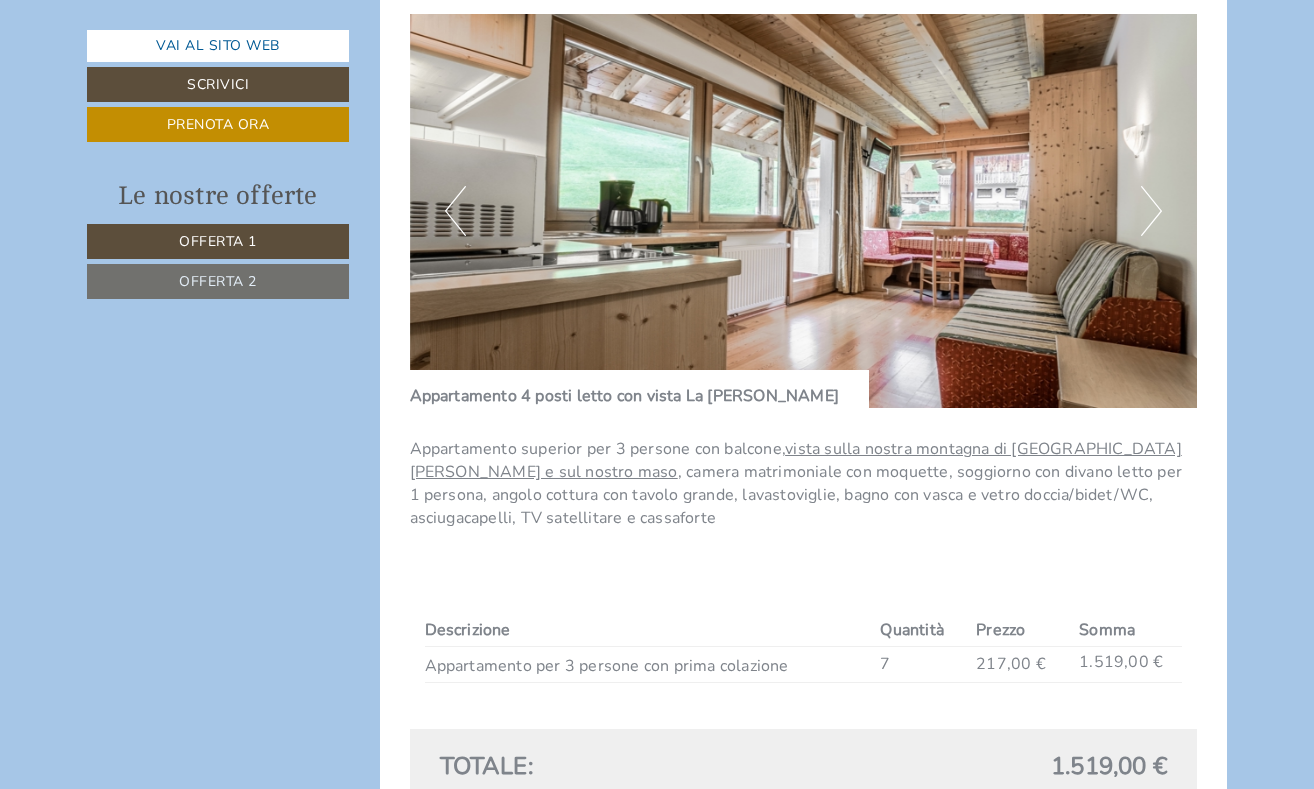 scroll, scrollTop: 0, scrollLeft: 0, axis: both 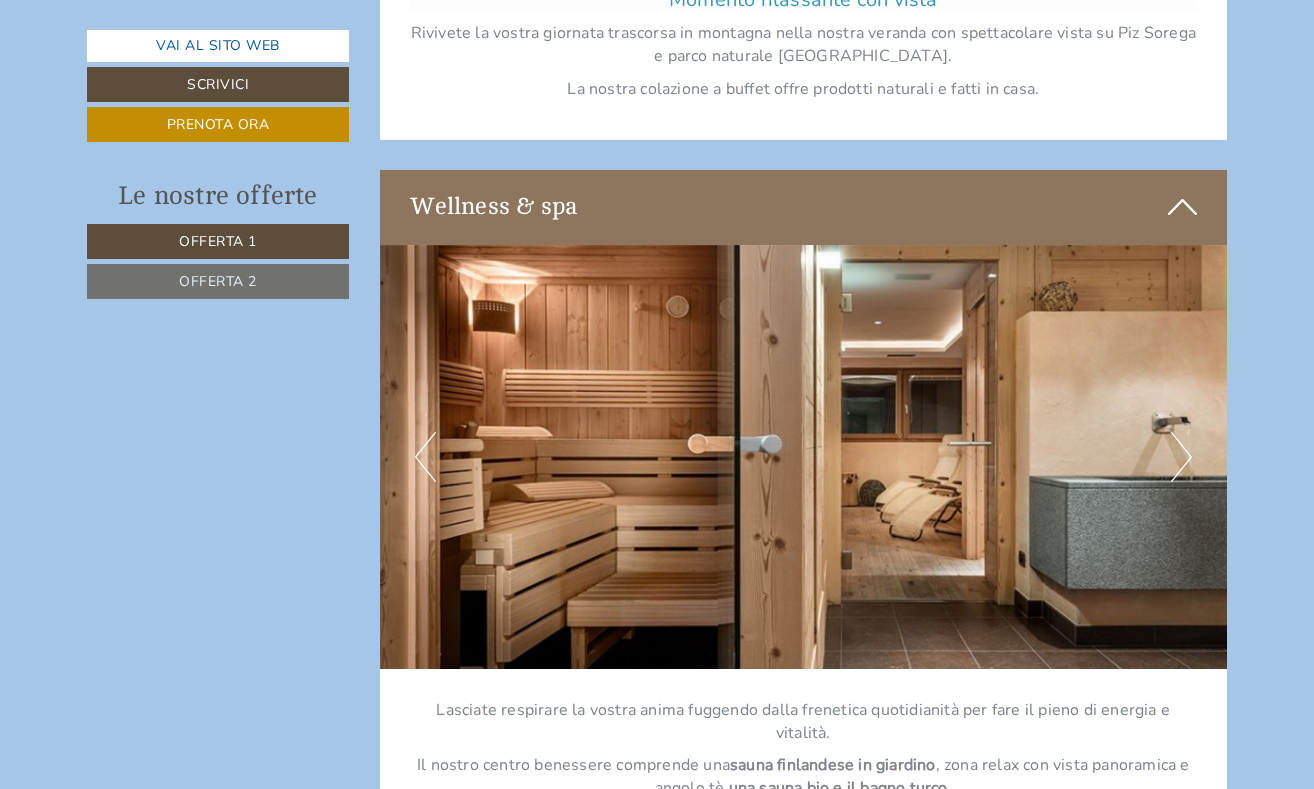 click at bounding box center (804, 457) 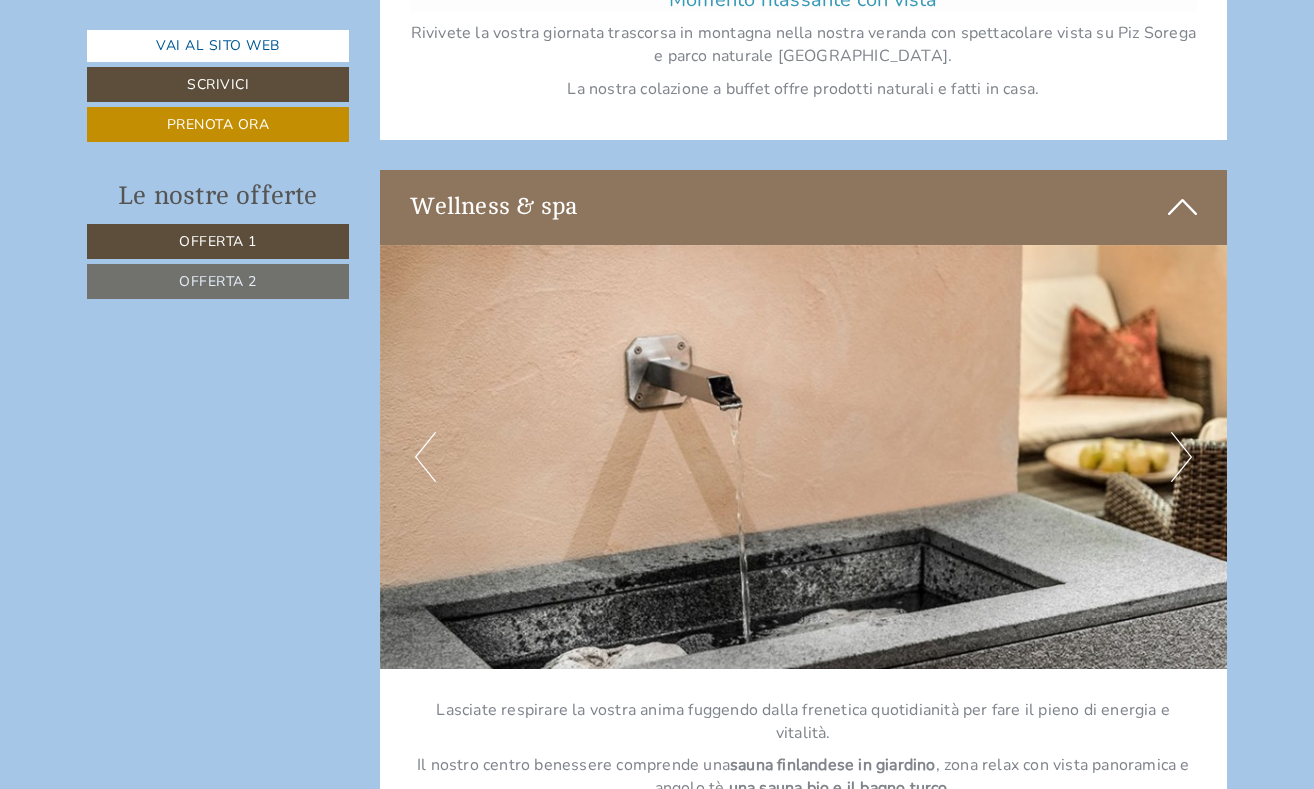 click on "Next" at bounding box center [1181, 457] 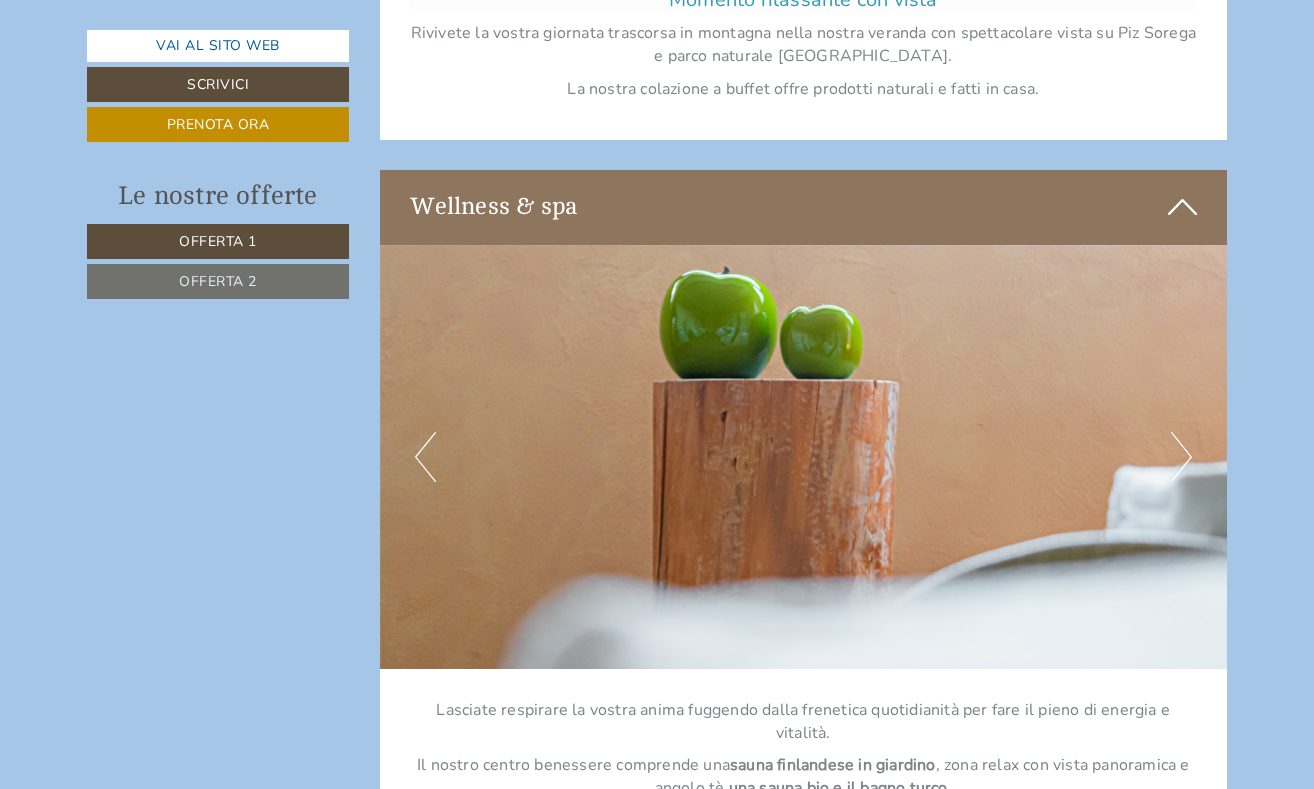 click on "Next" at bounding box center [1181, 457] 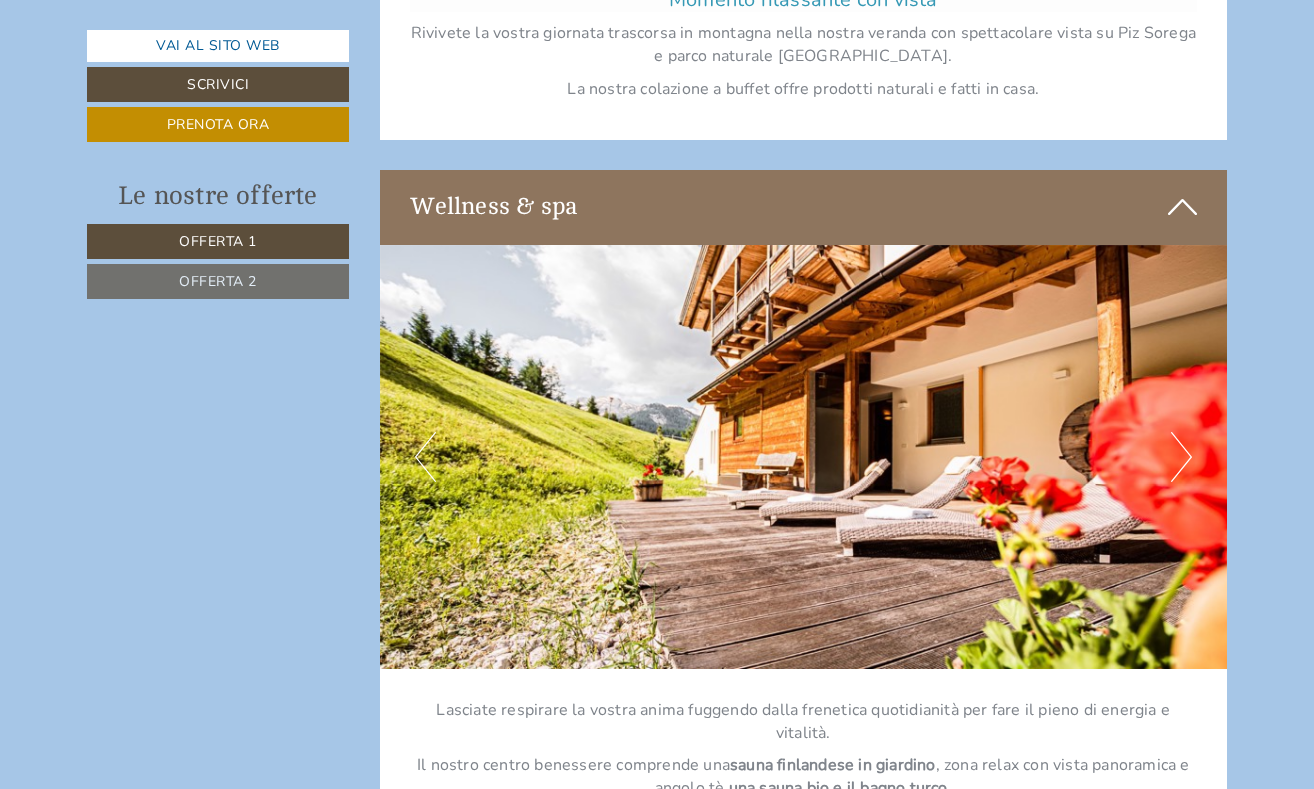 click on "Next" at bounding box center [1181, 457] 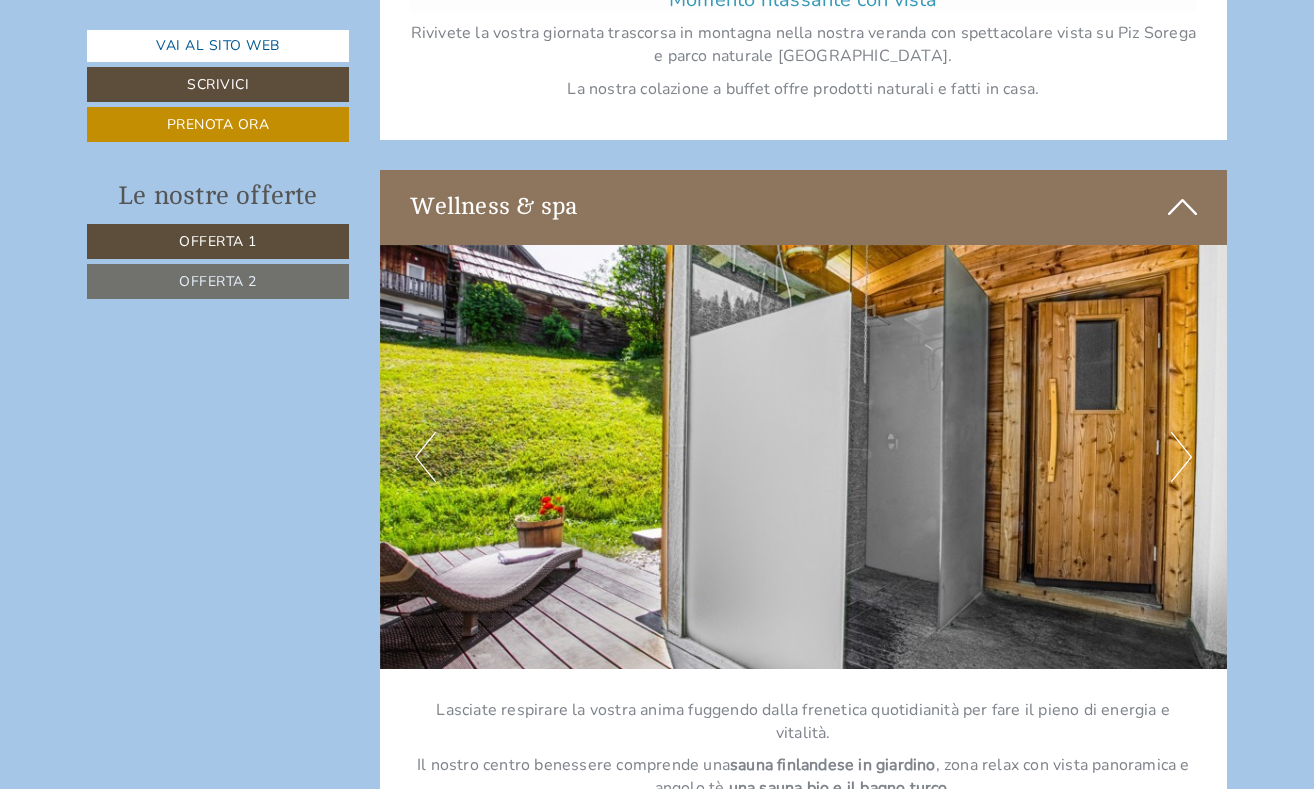 click on "Next" at bounding box center (1181, 457) 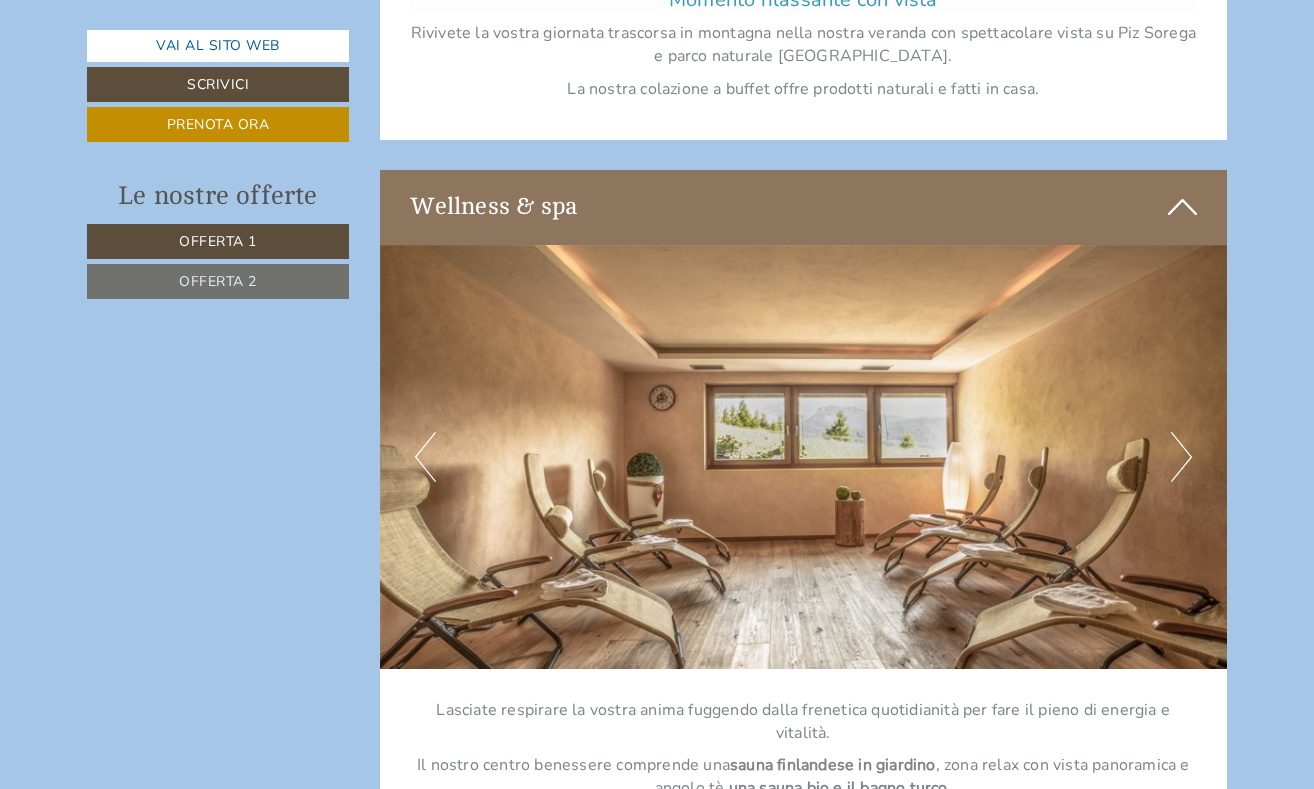 click on "Next" at bounding box center [1181, 457] 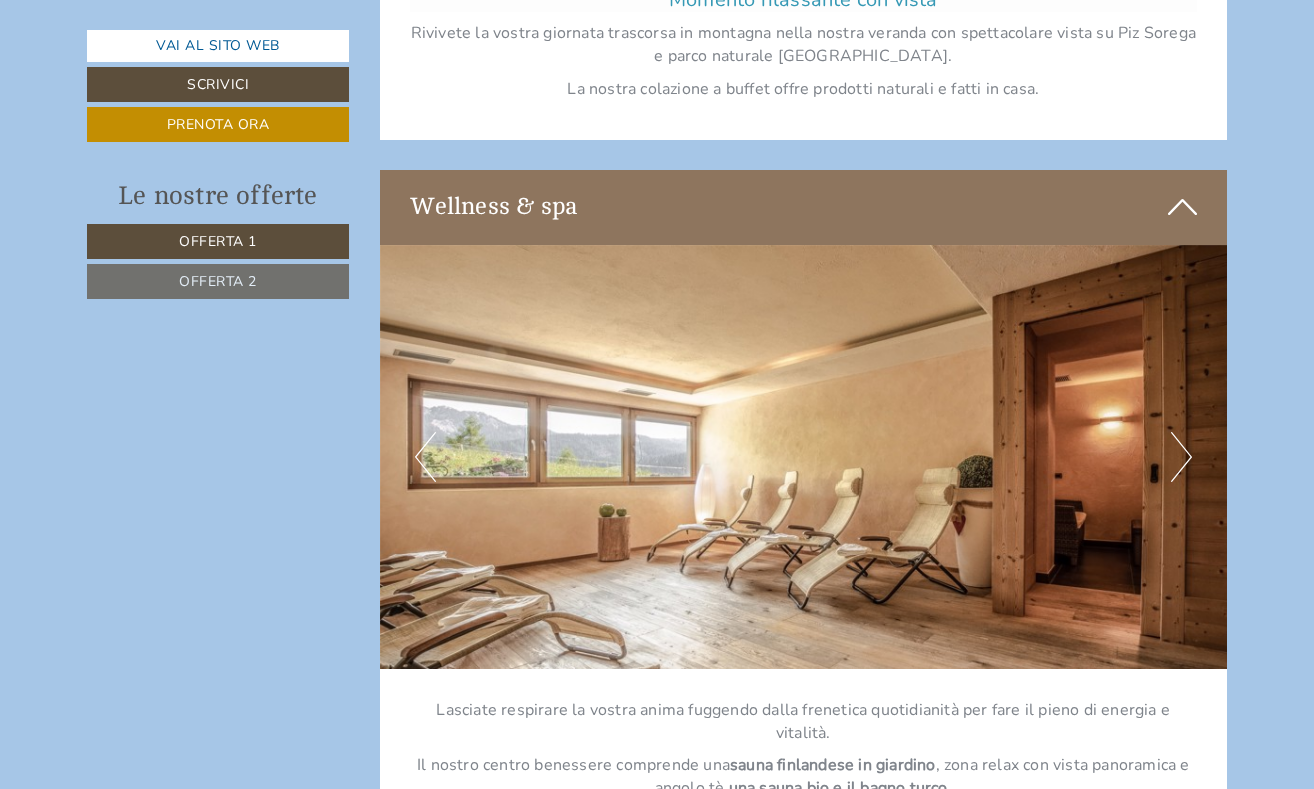 click on "Next" at bounding box center [1181, 457] 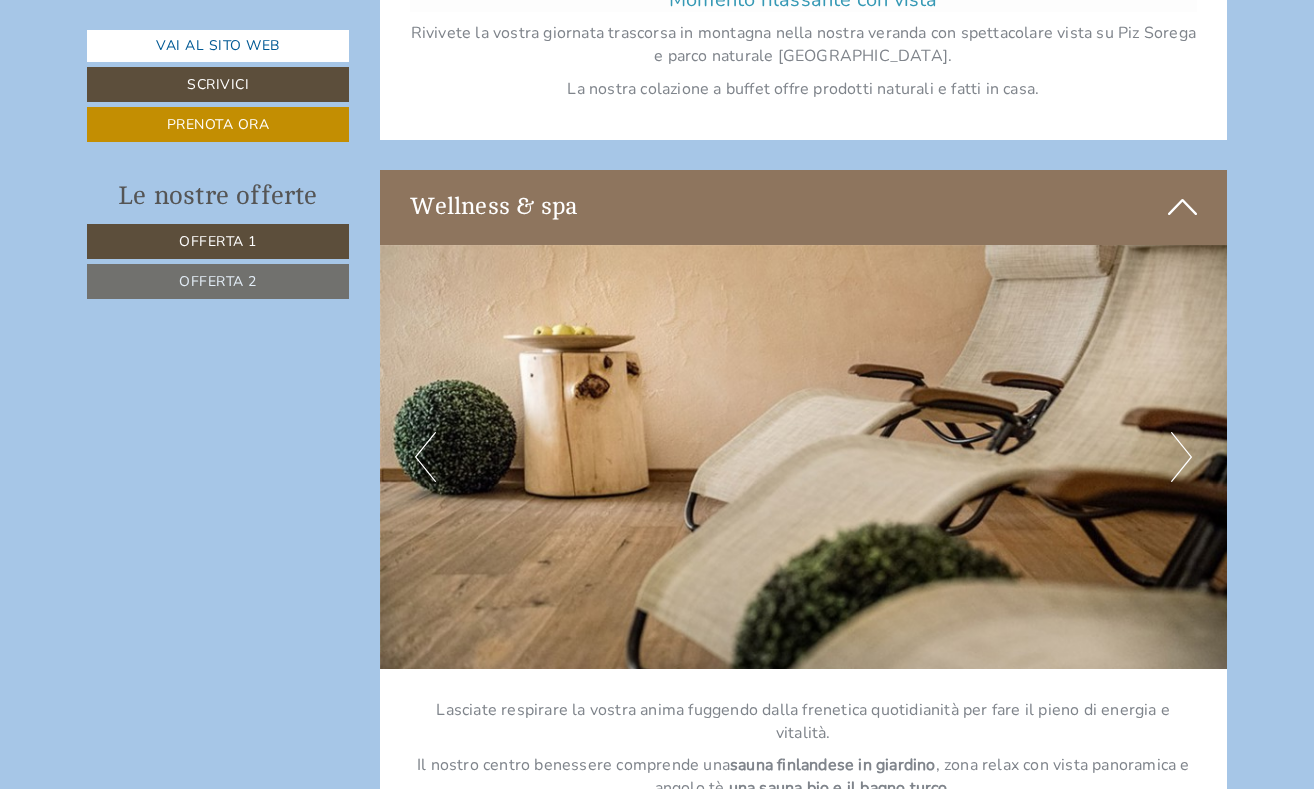 click on "Next" at bounding box center [1181, 457] 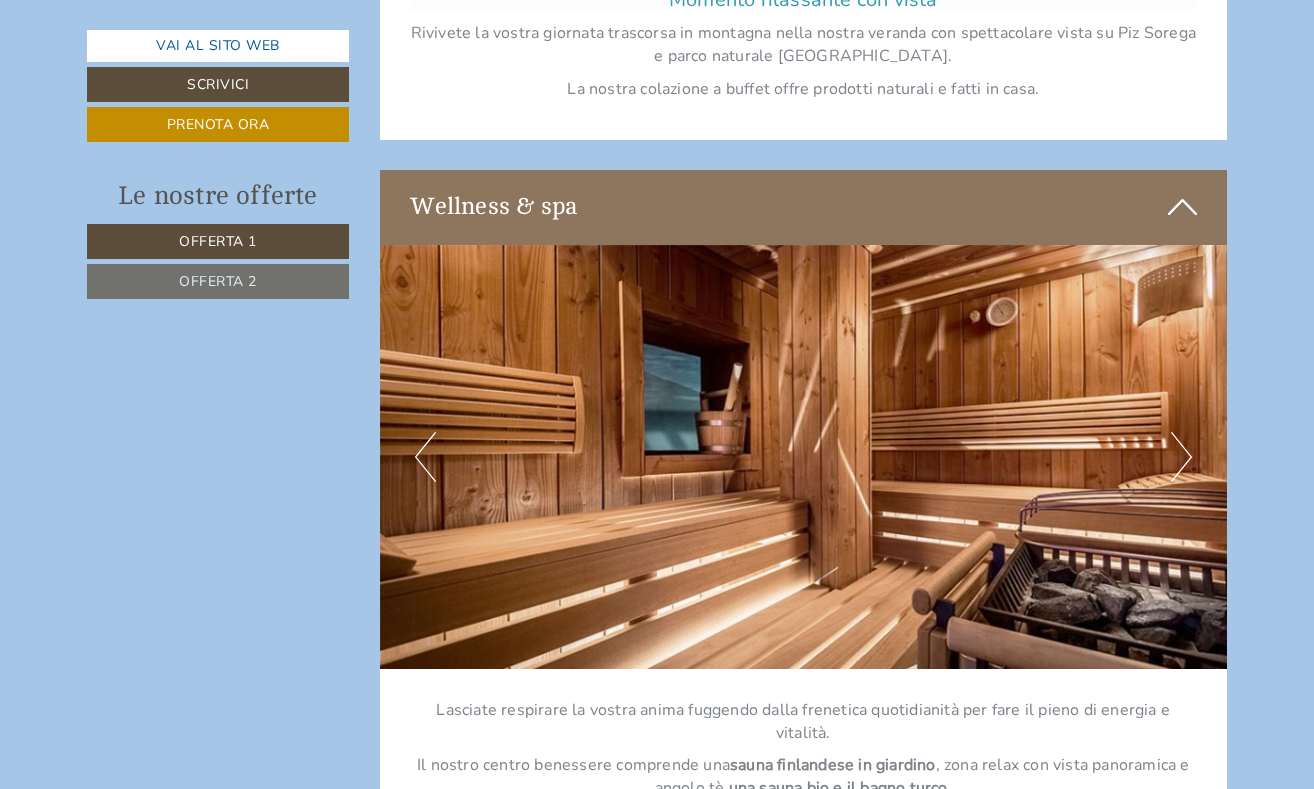 click on "Next" at bounding box center [1181, 457] 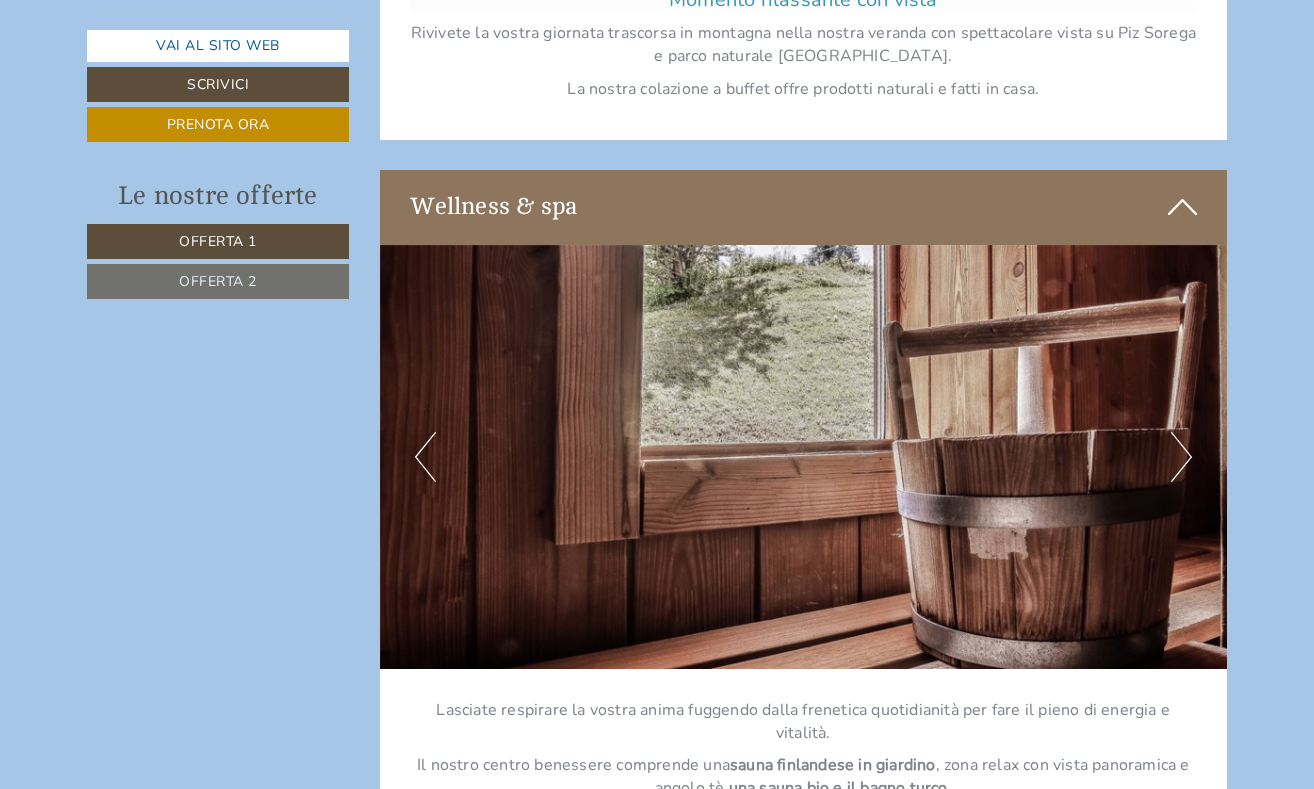click on "Next" at bounding box center [1181, 457] 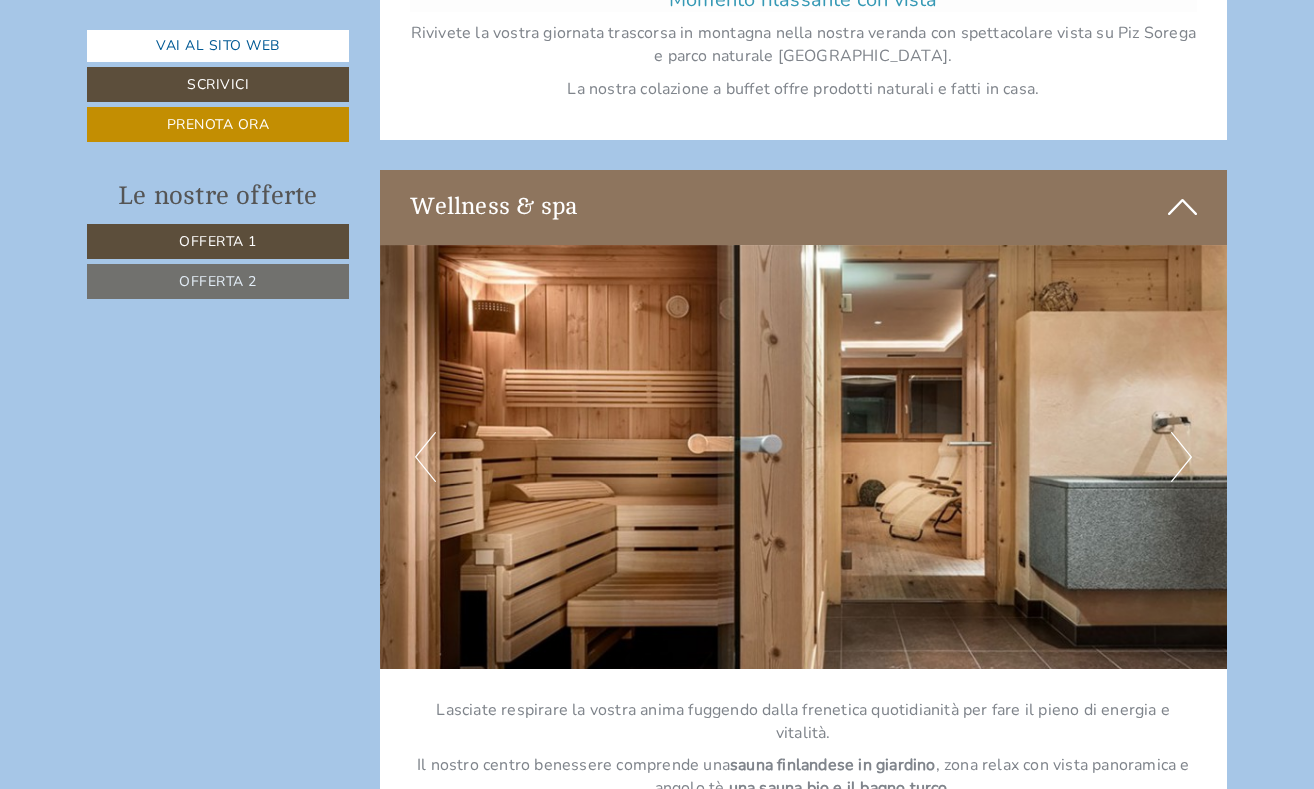 click on "Next" at bounding box center (1181, 457) 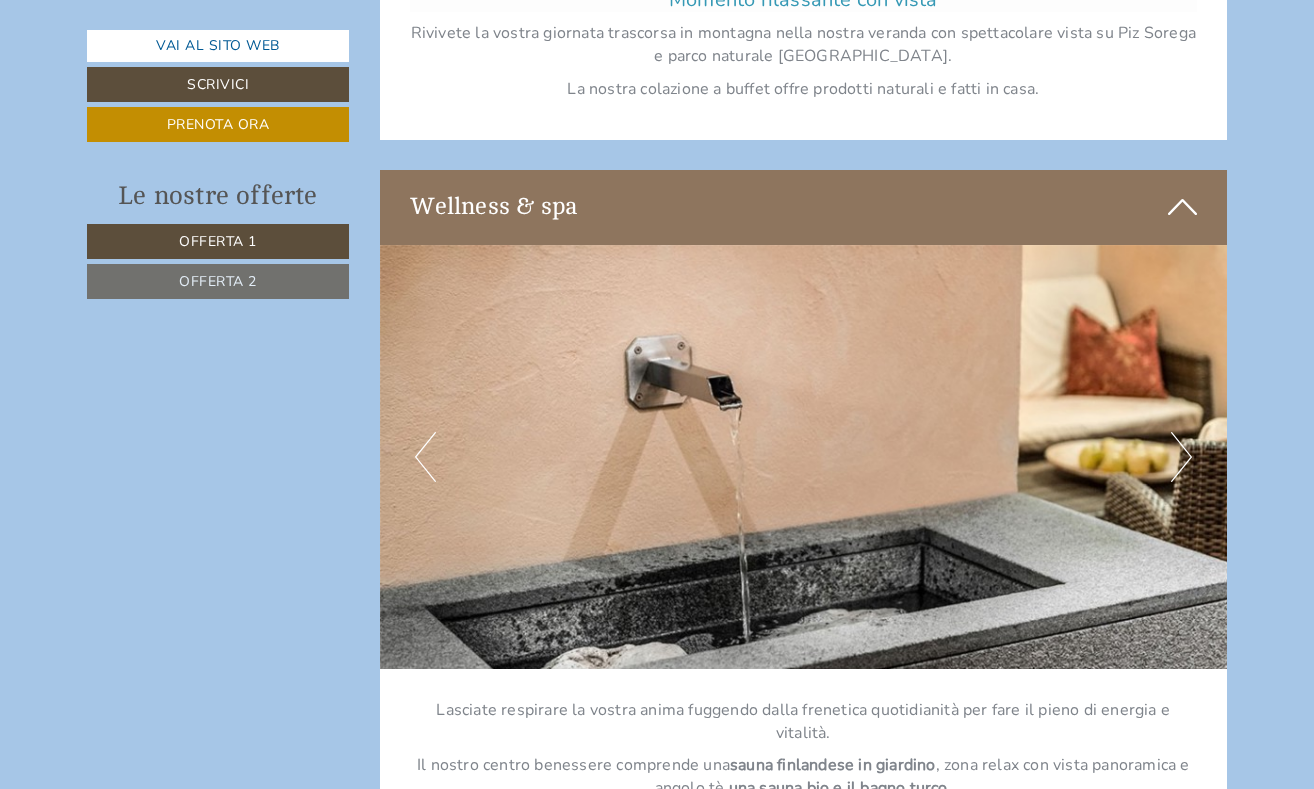 click on "Next" at bounding box center [1181, 457] 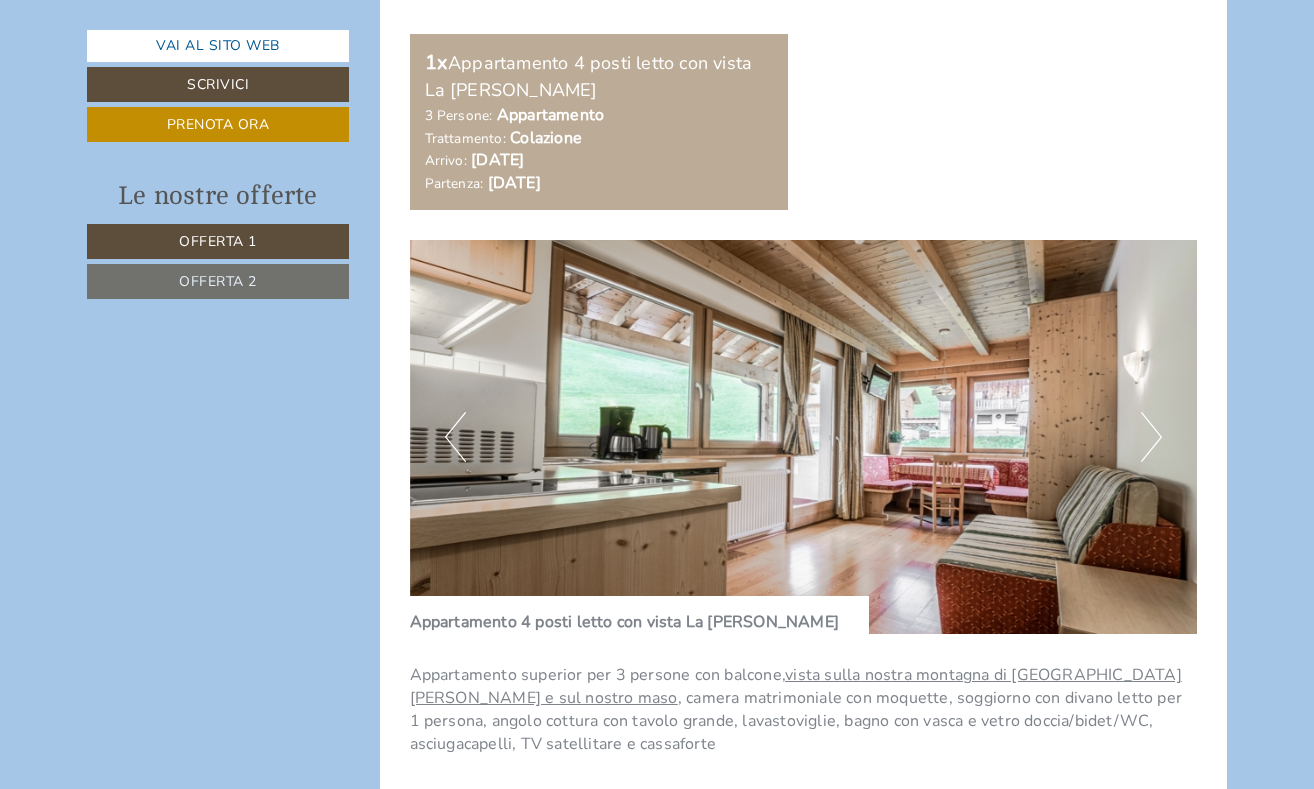 scroll, scrollTop: 2685, scrollLeft: 0, axis: vertical 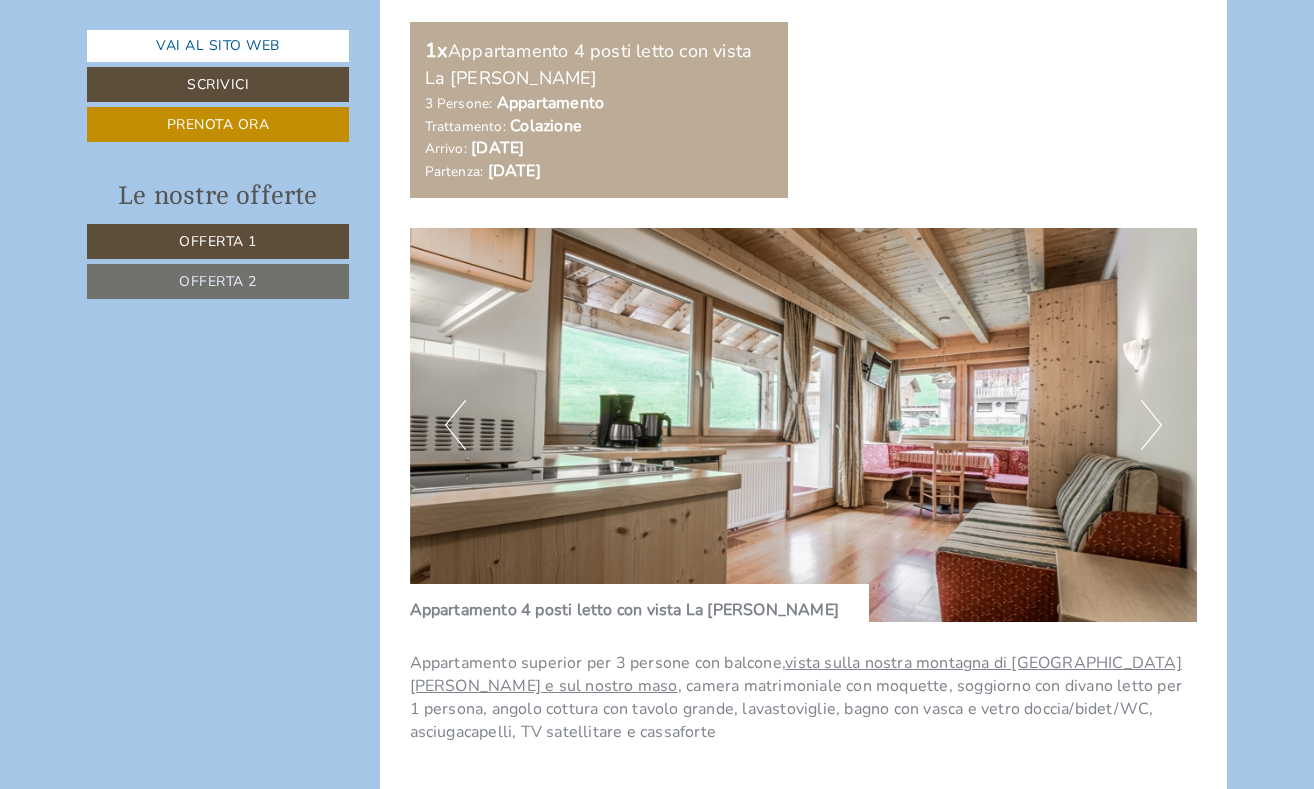click at bounding box center (804, 425) 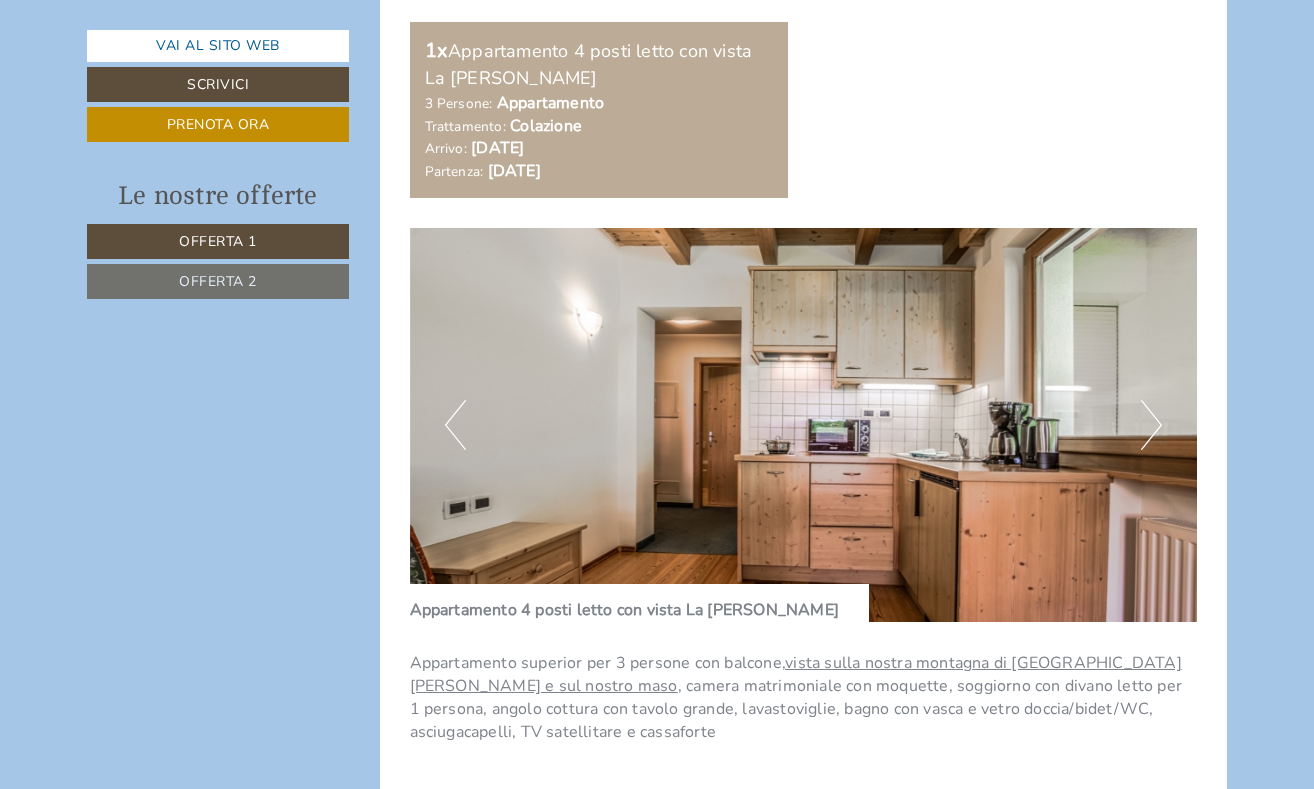 click on "Next" at bounding box center [1151, 425] 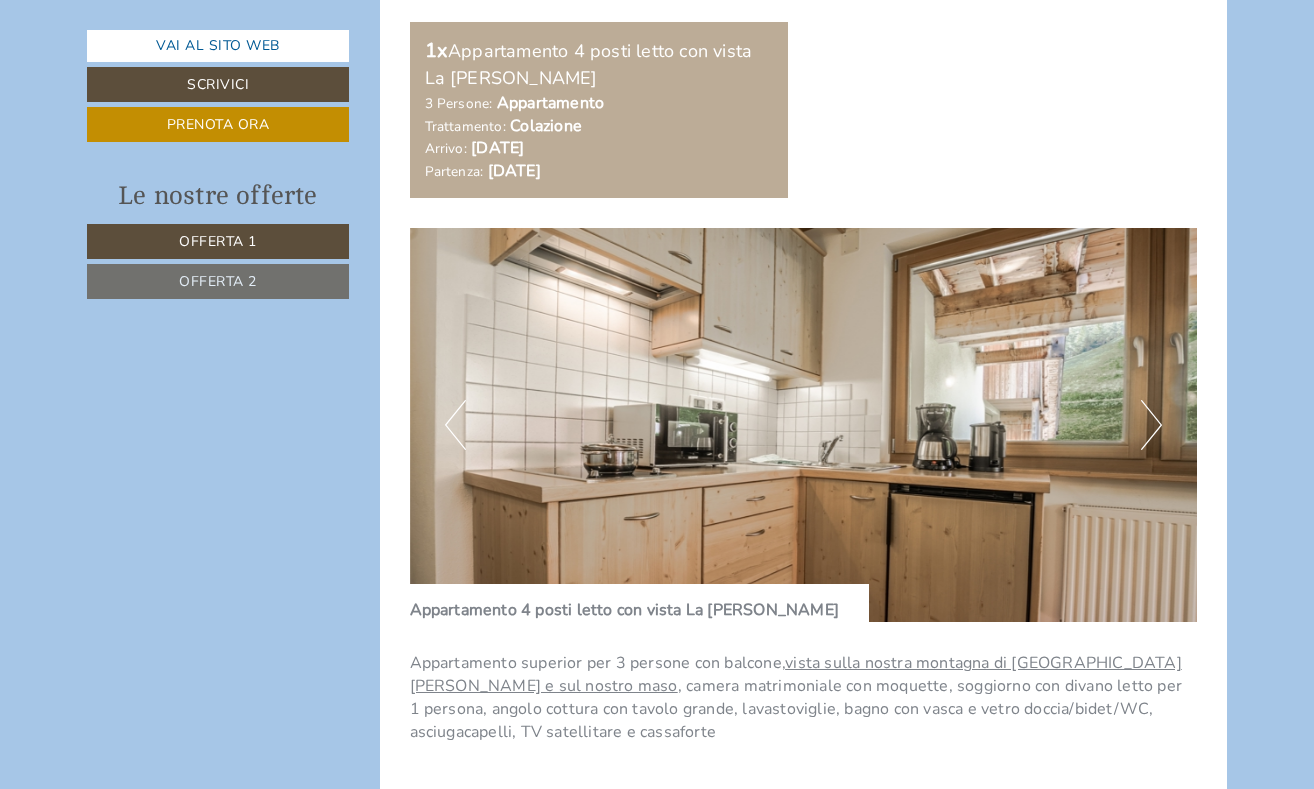 click on "Next" at bounding box center [1151, 425] 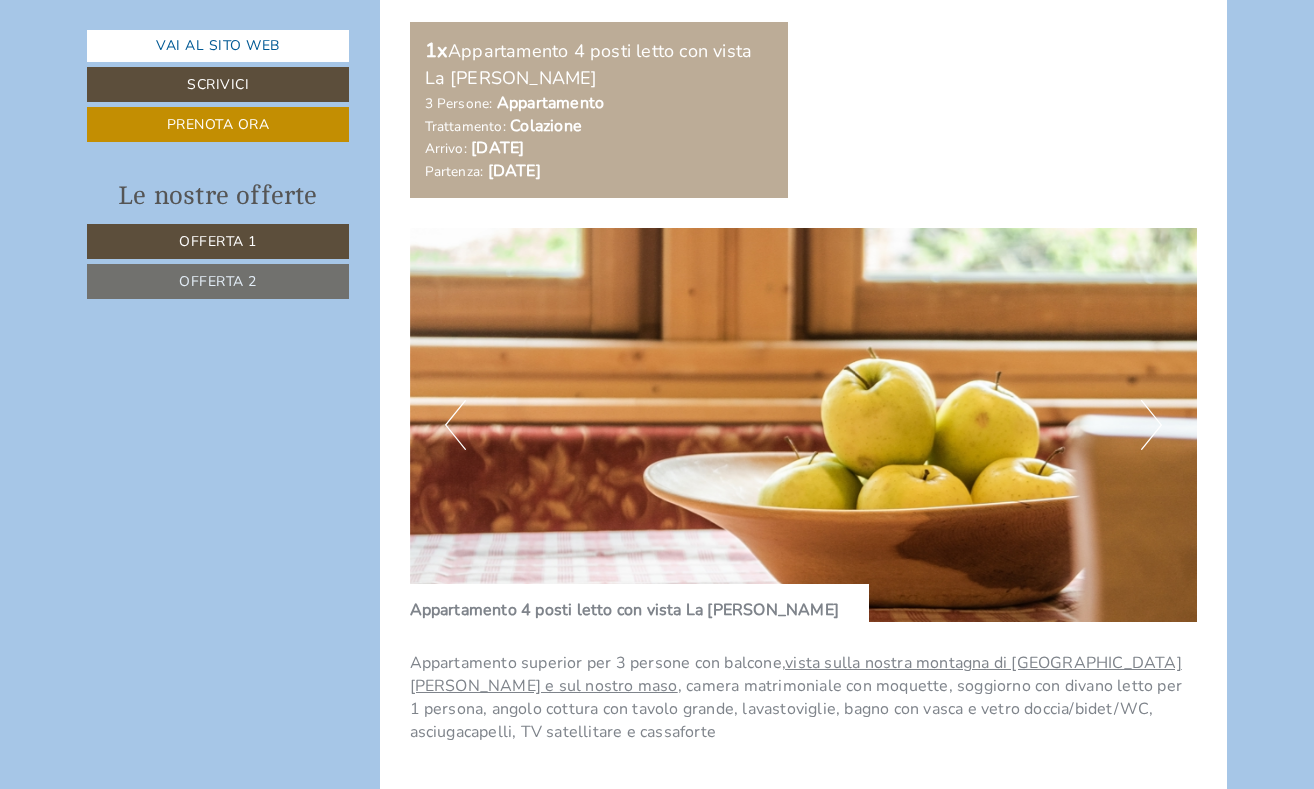 click on "Next" at bounding box center [1151, 425] 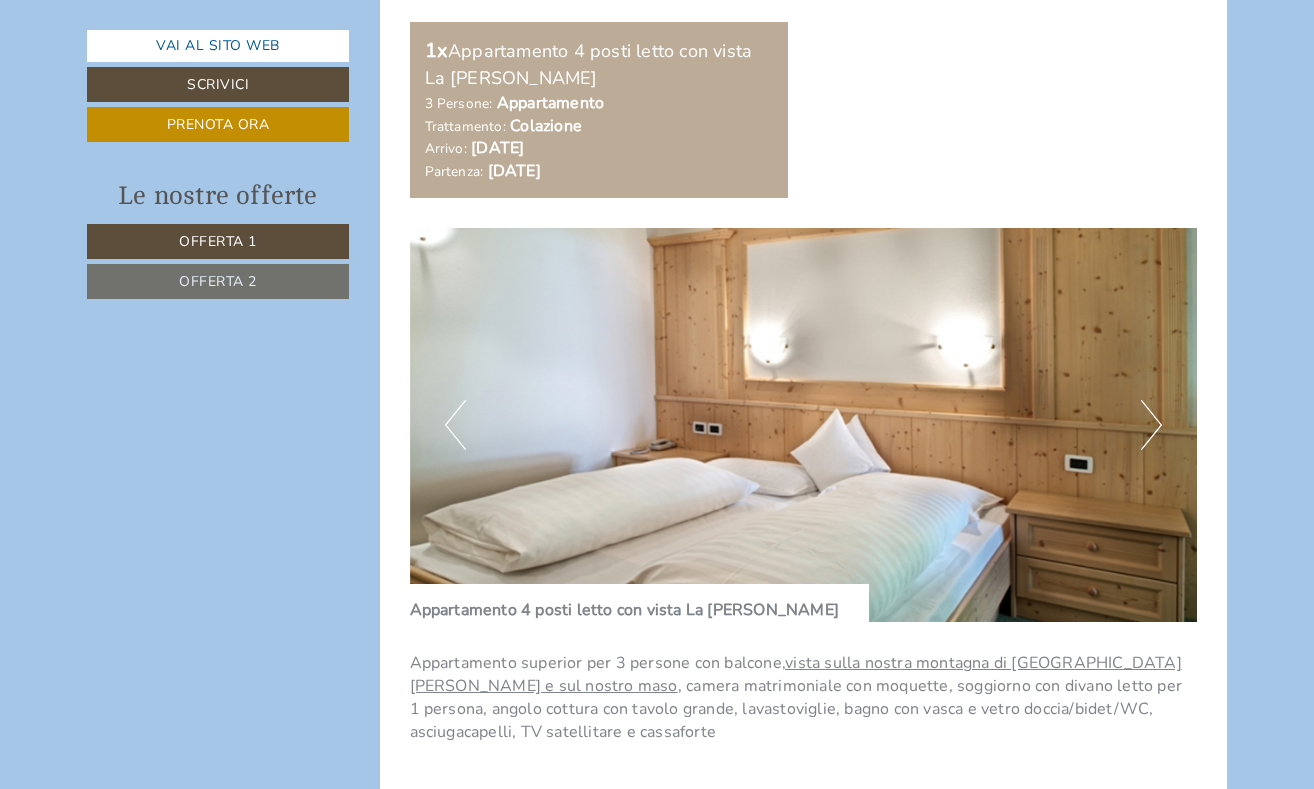 click on "Next" at bounding box center (1151, 425) 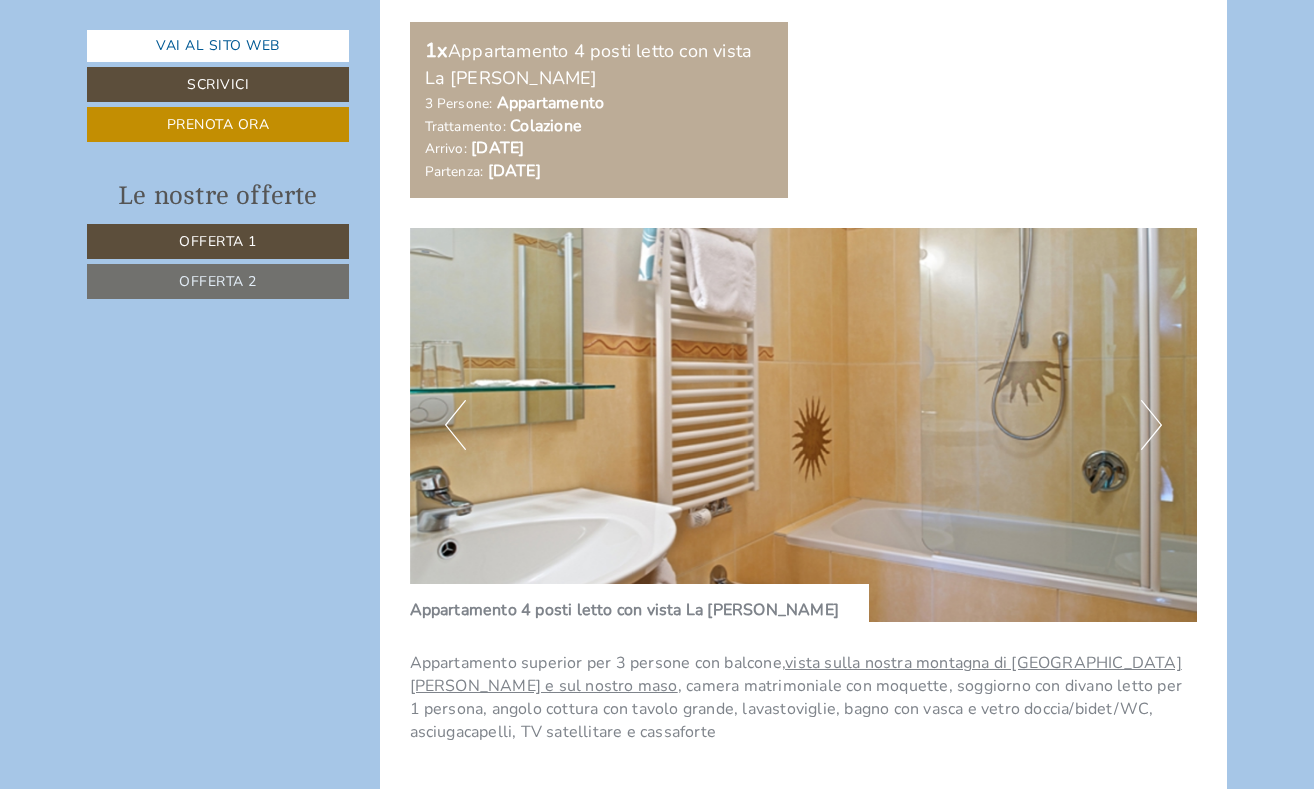 click on "Next" at bounding box center (1151, 425) 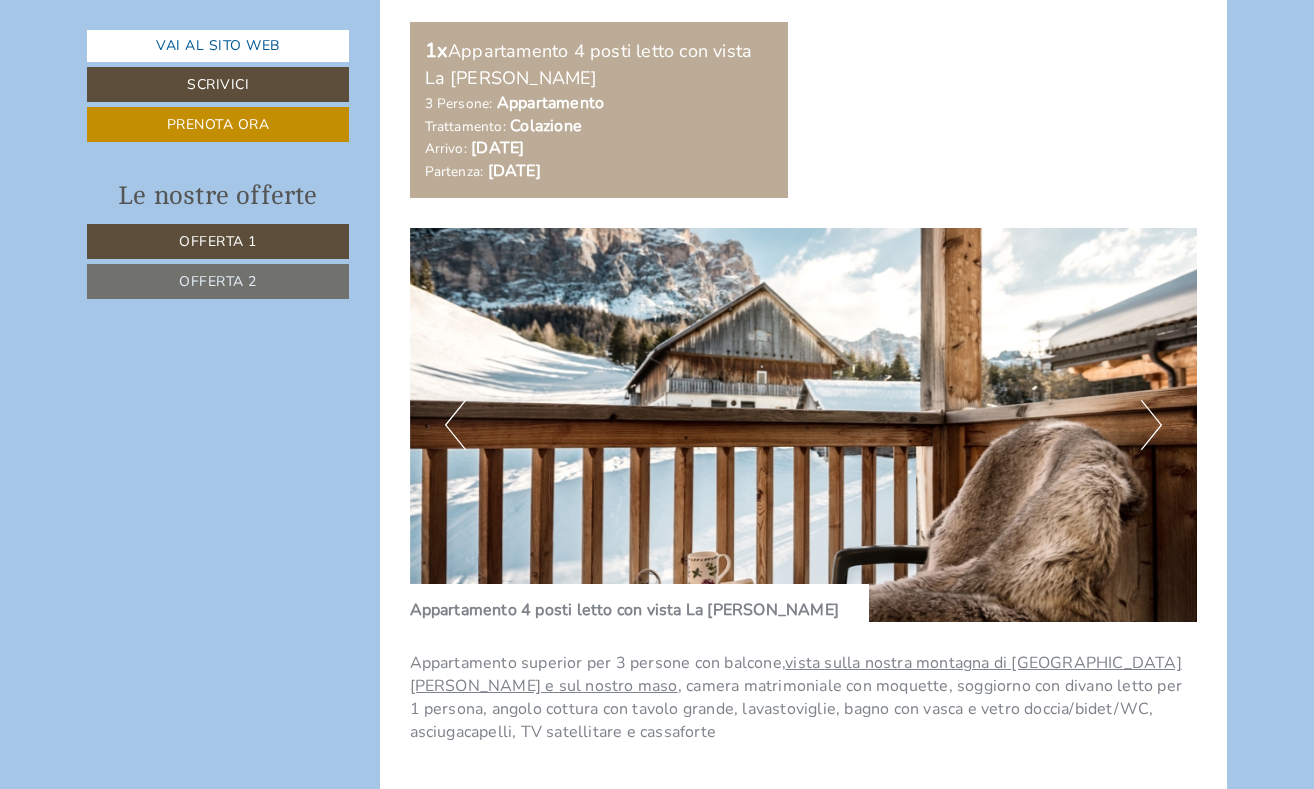 click on "Next" at bounding box center [1151, 425] 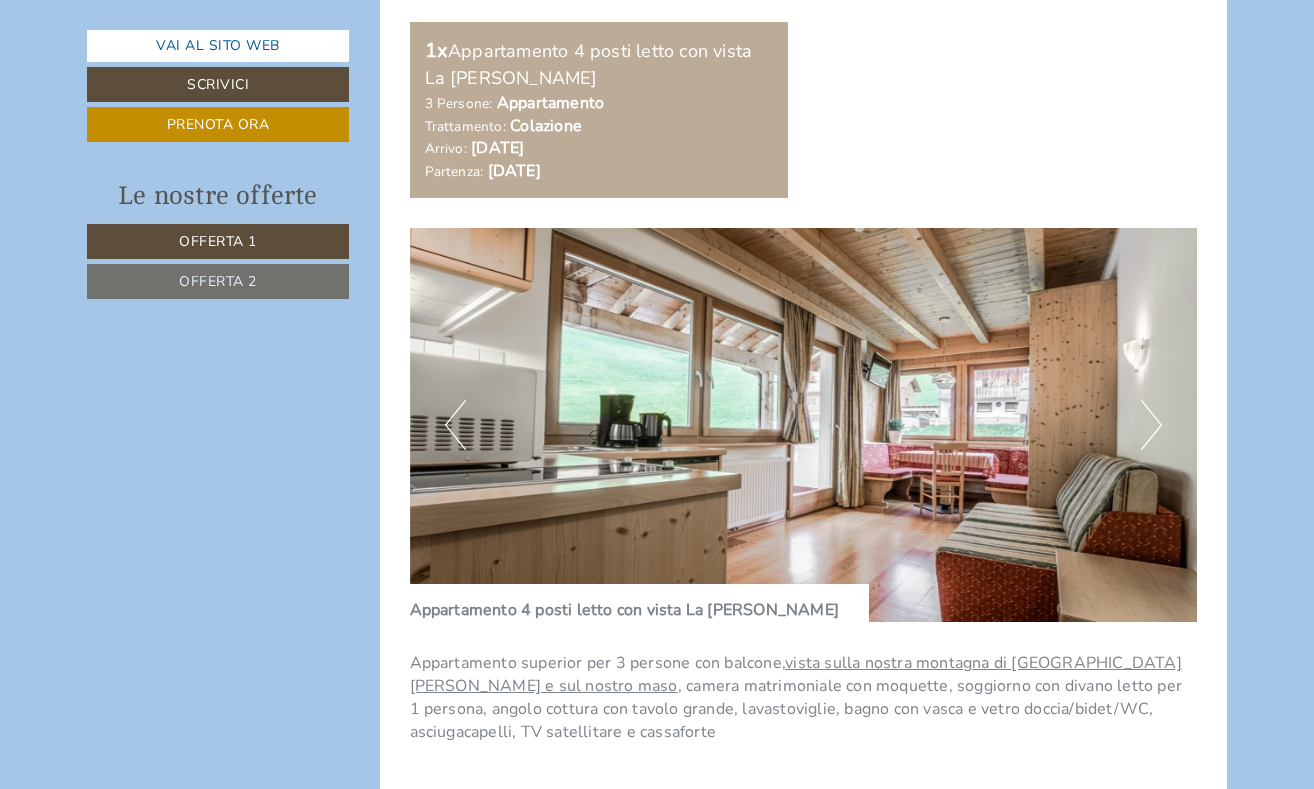 click on "Next" at bounding box center (1151, 425) 